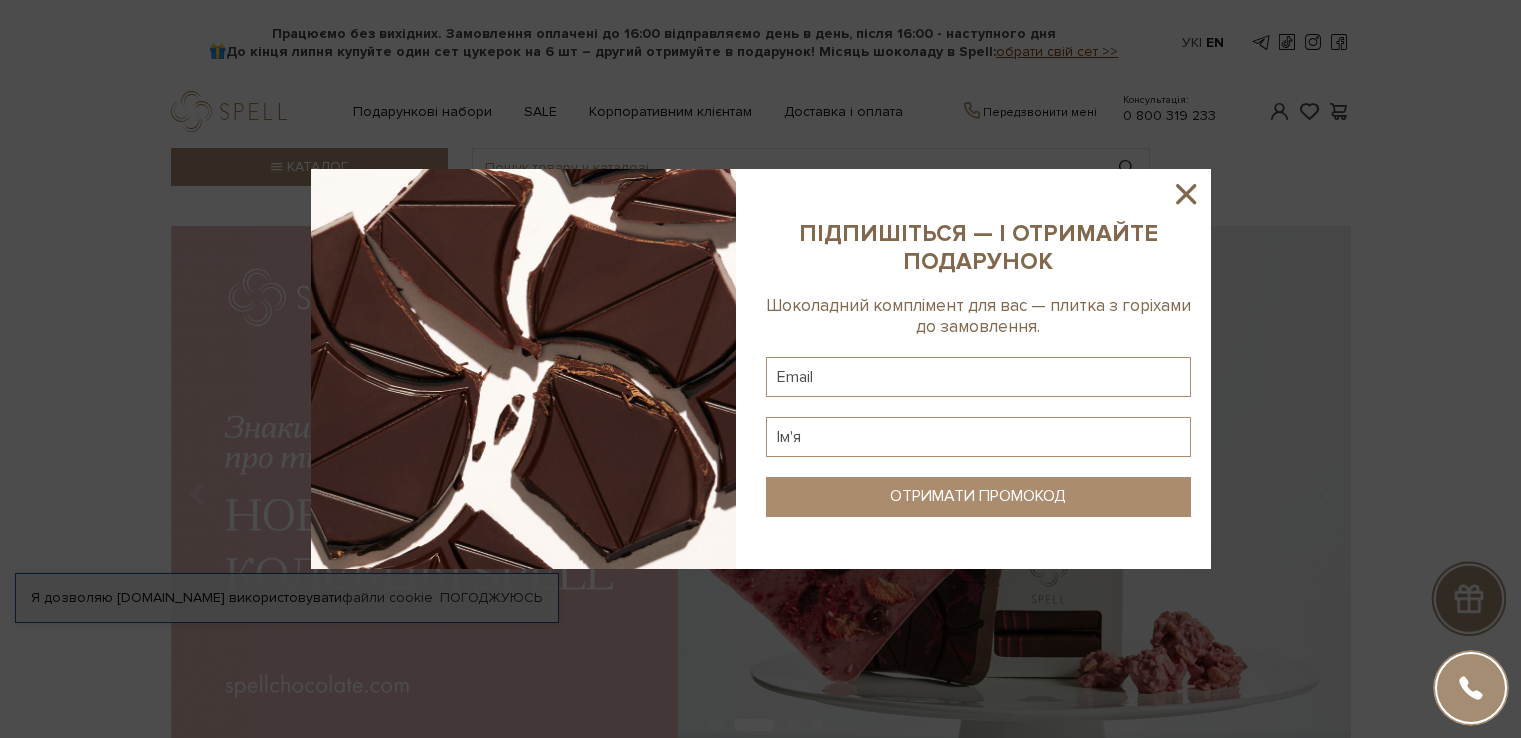 scroll, scrollTop: 0, scrollLeft: 0, axis: both 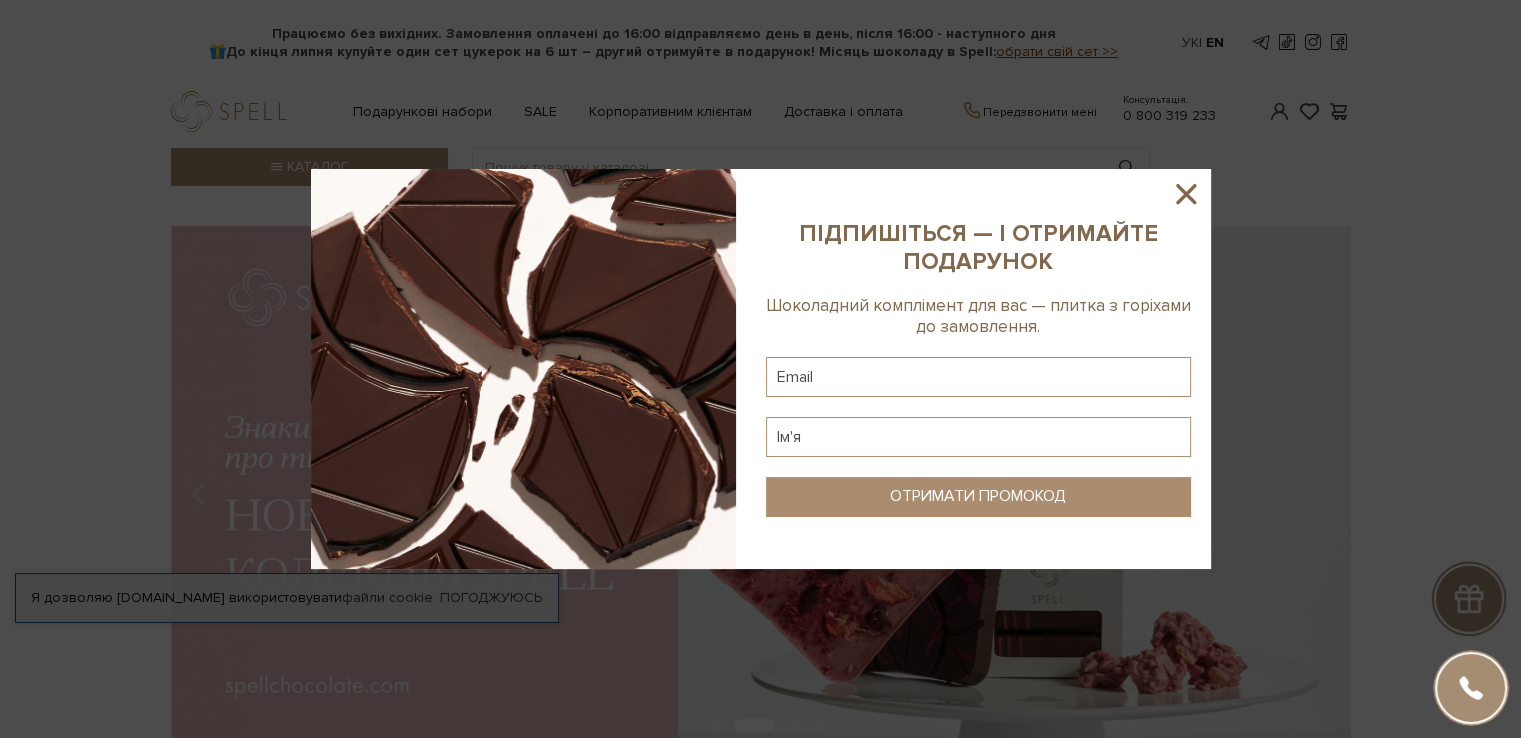 click 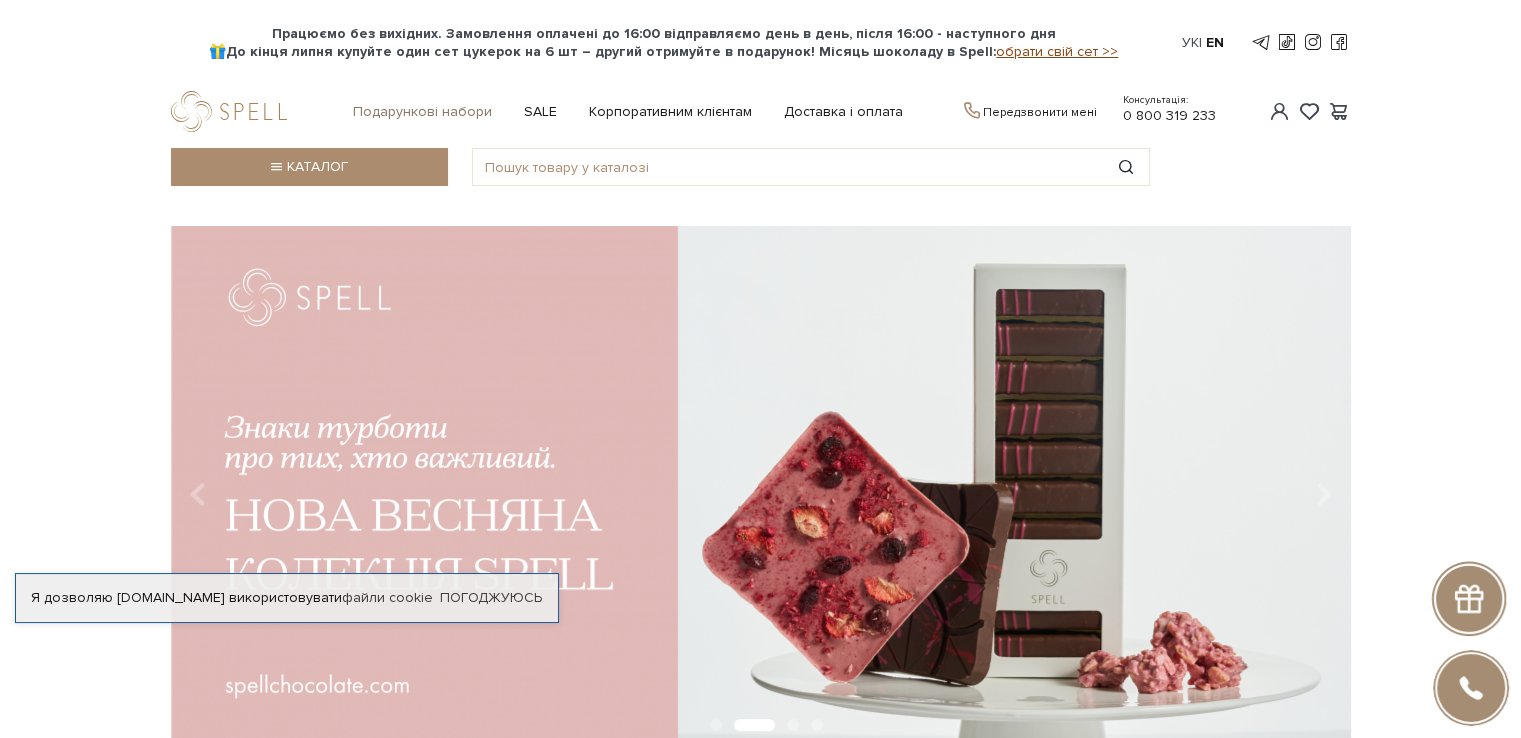 click on "Подарункові набори" at bounding box center (422, 112) 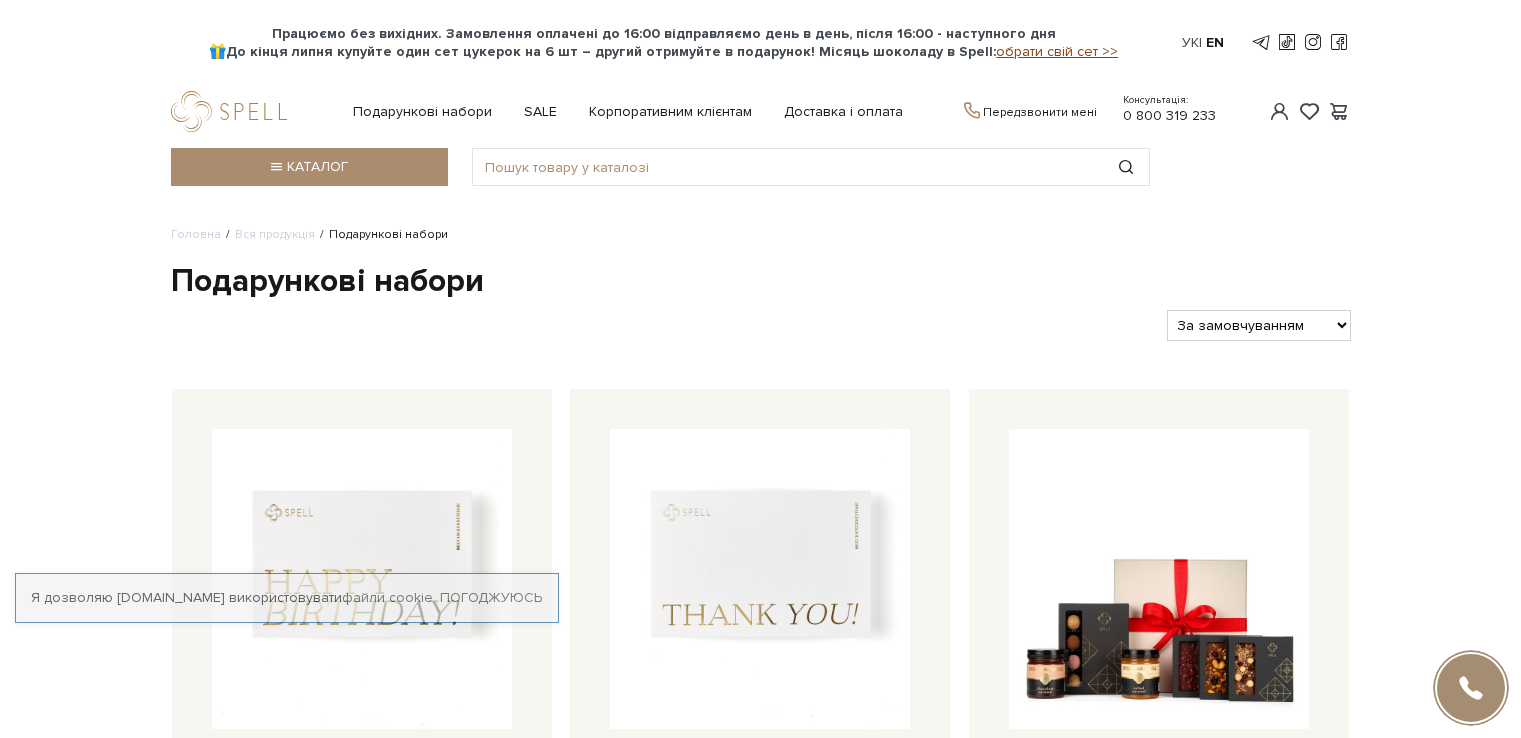 scroll, scrollTop: 0, scrollLeft: 0, axis: both 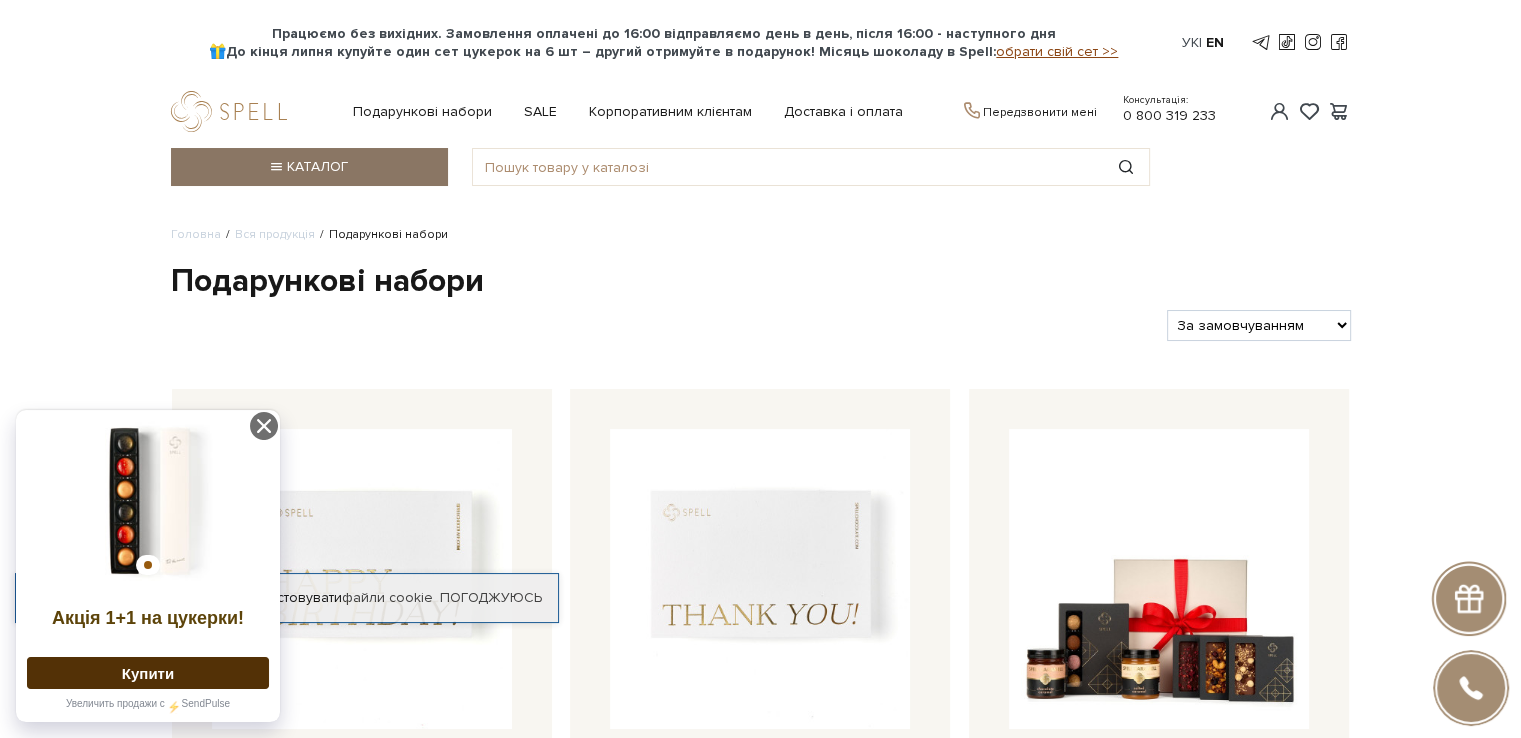 click on "Каталог" at bounding box center (309, 167) 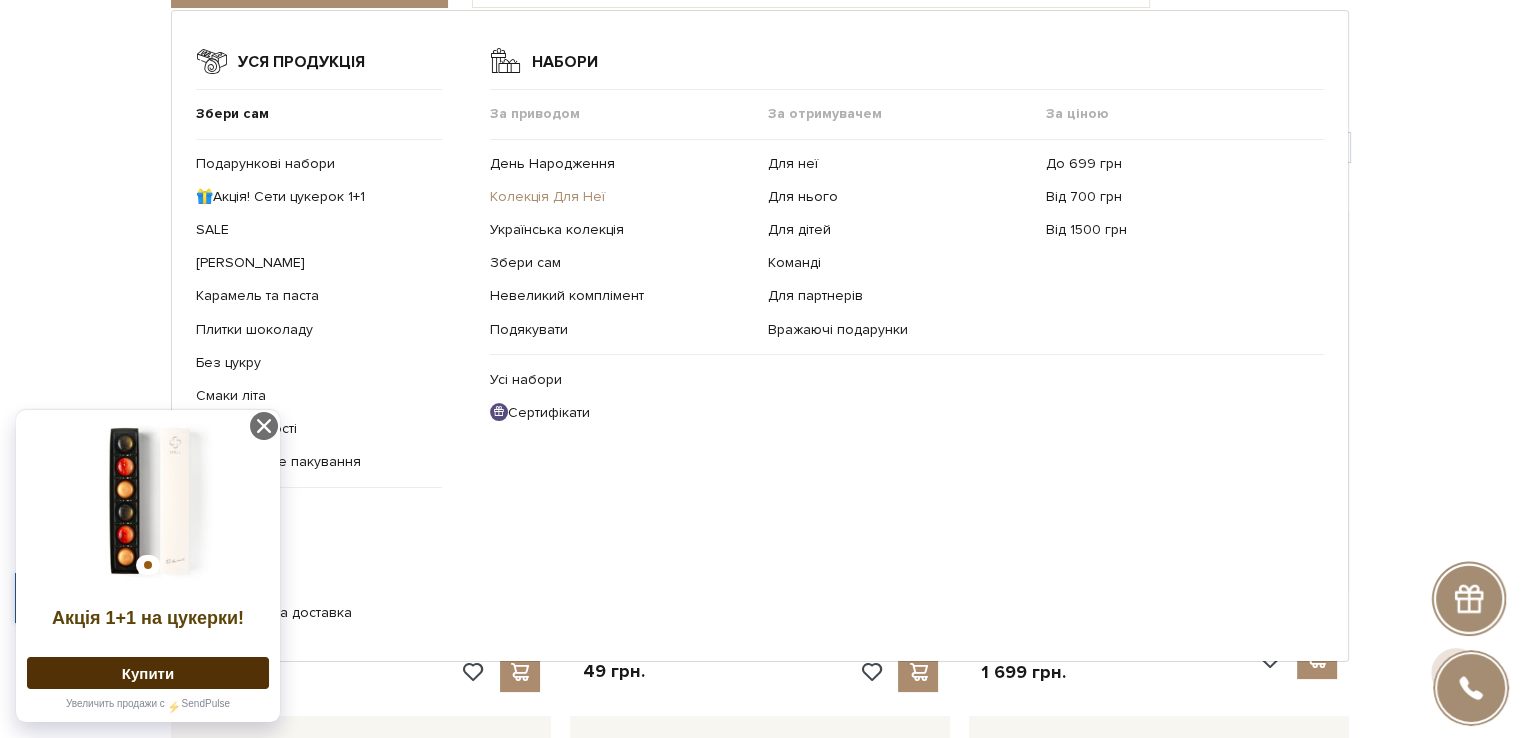 scroll, scrollTop: 200, scrollLeft: 0, axis: vertical 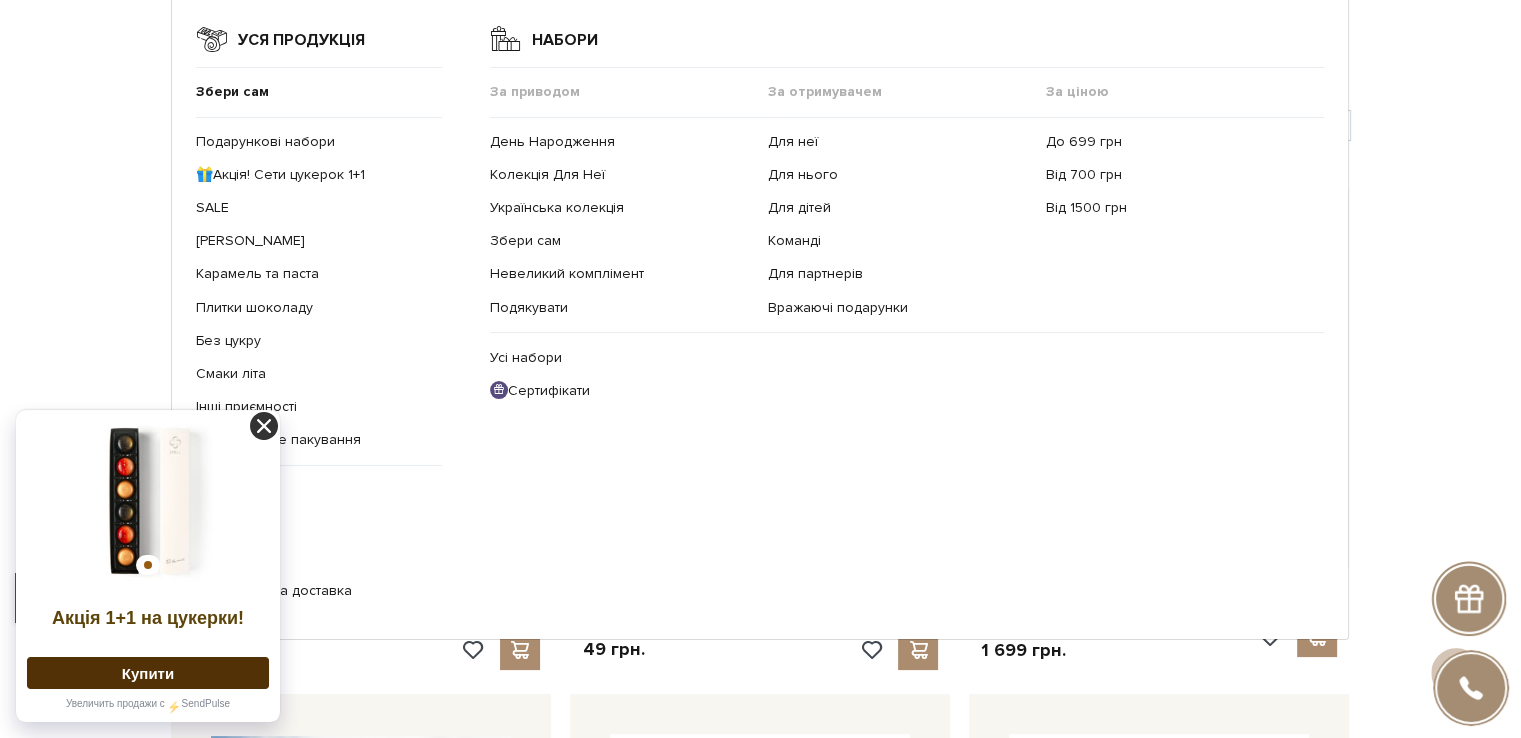 click 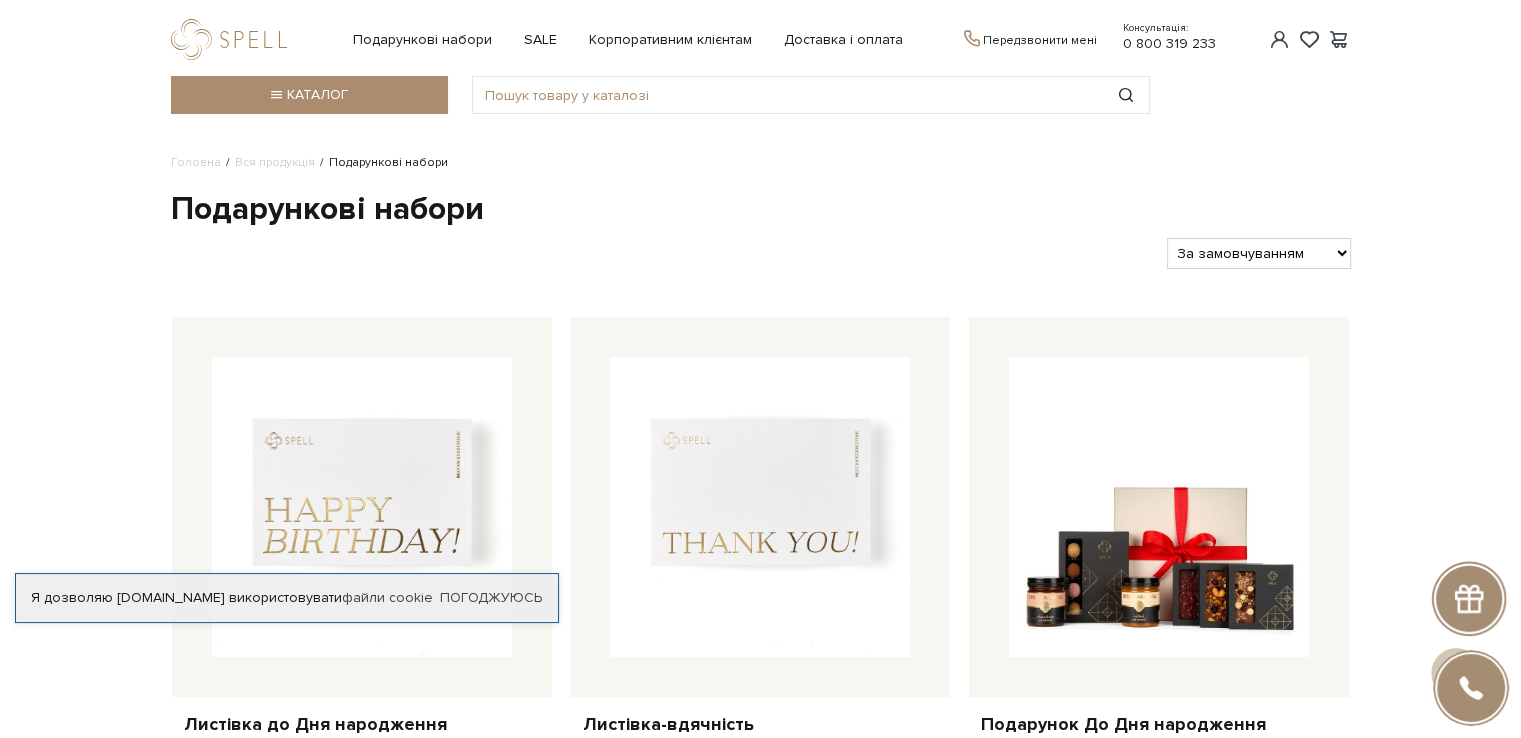 scroll, scrollTop: 0, scrollLeft: 0, axis: both 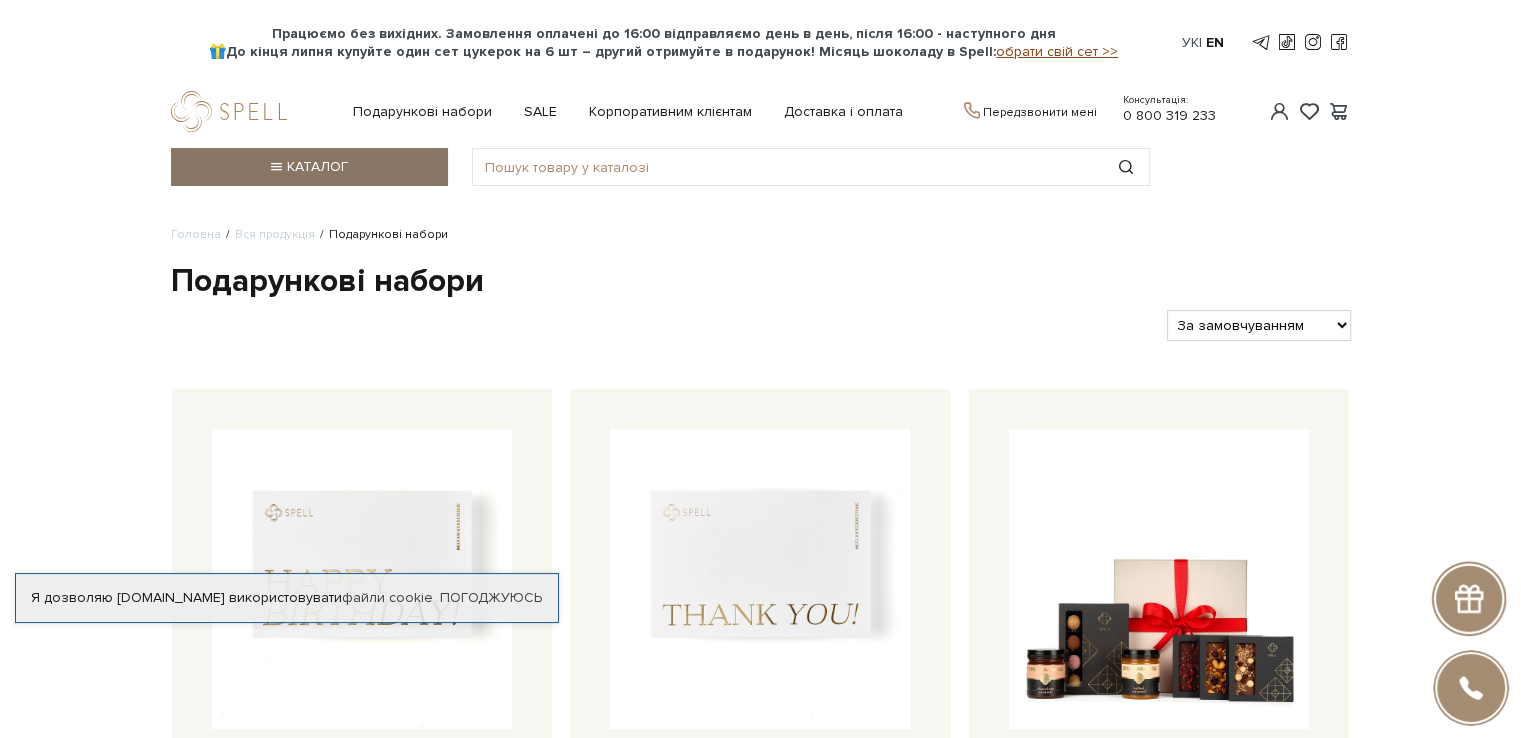 click at bounding box center [275, 167] 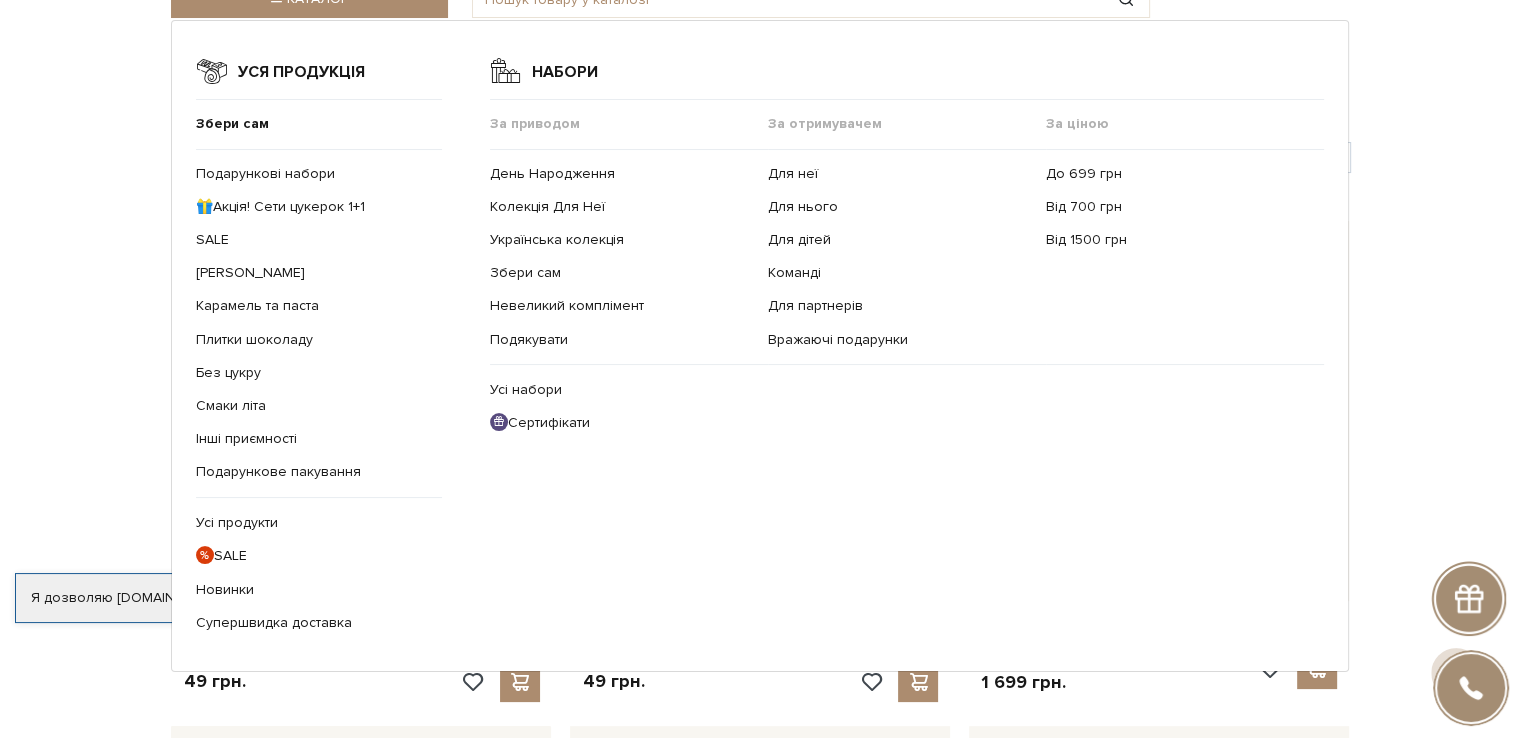 scroll, scrollTop: 200, scrollLeft: 0, axis: vertical 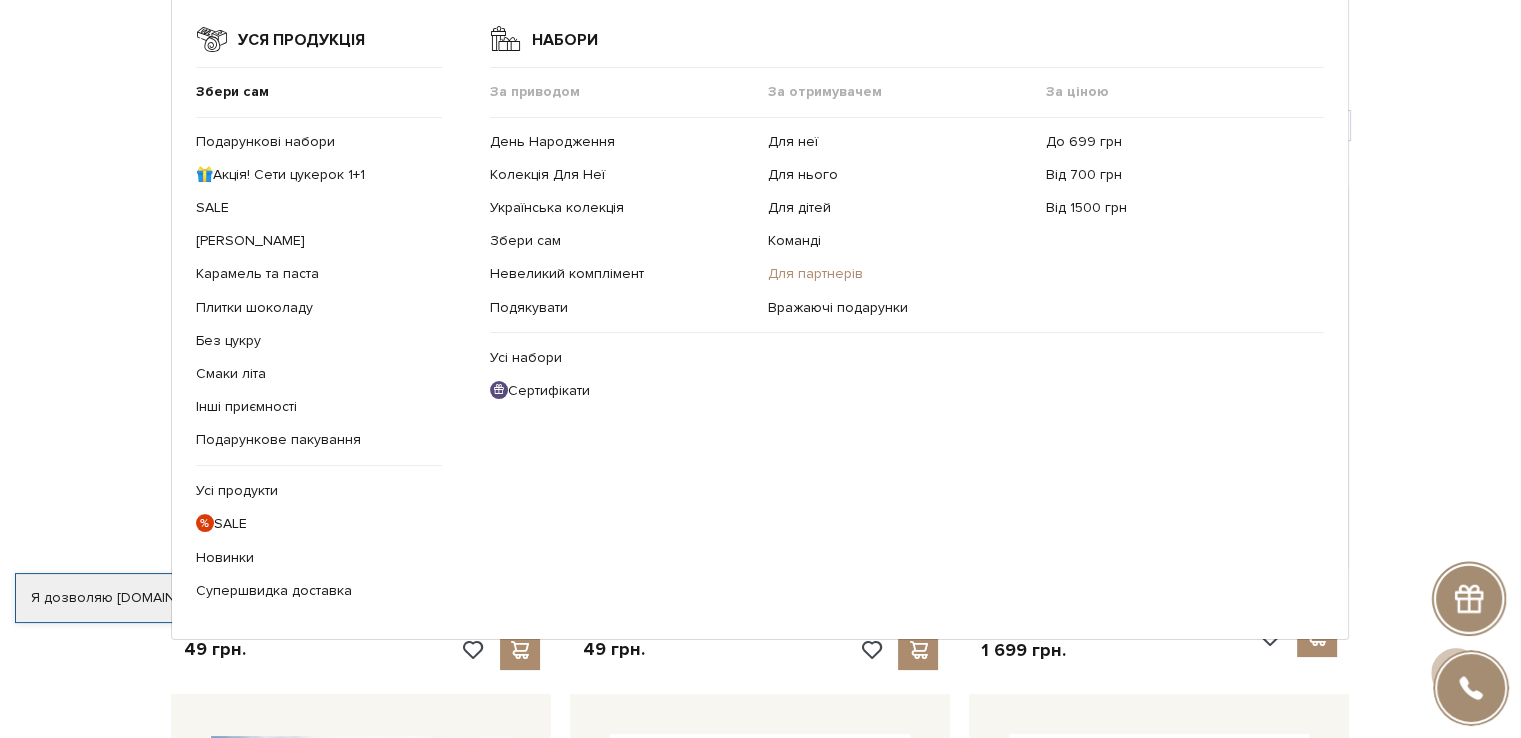 click on "Для партнерів" at bounding box center (815, 273) 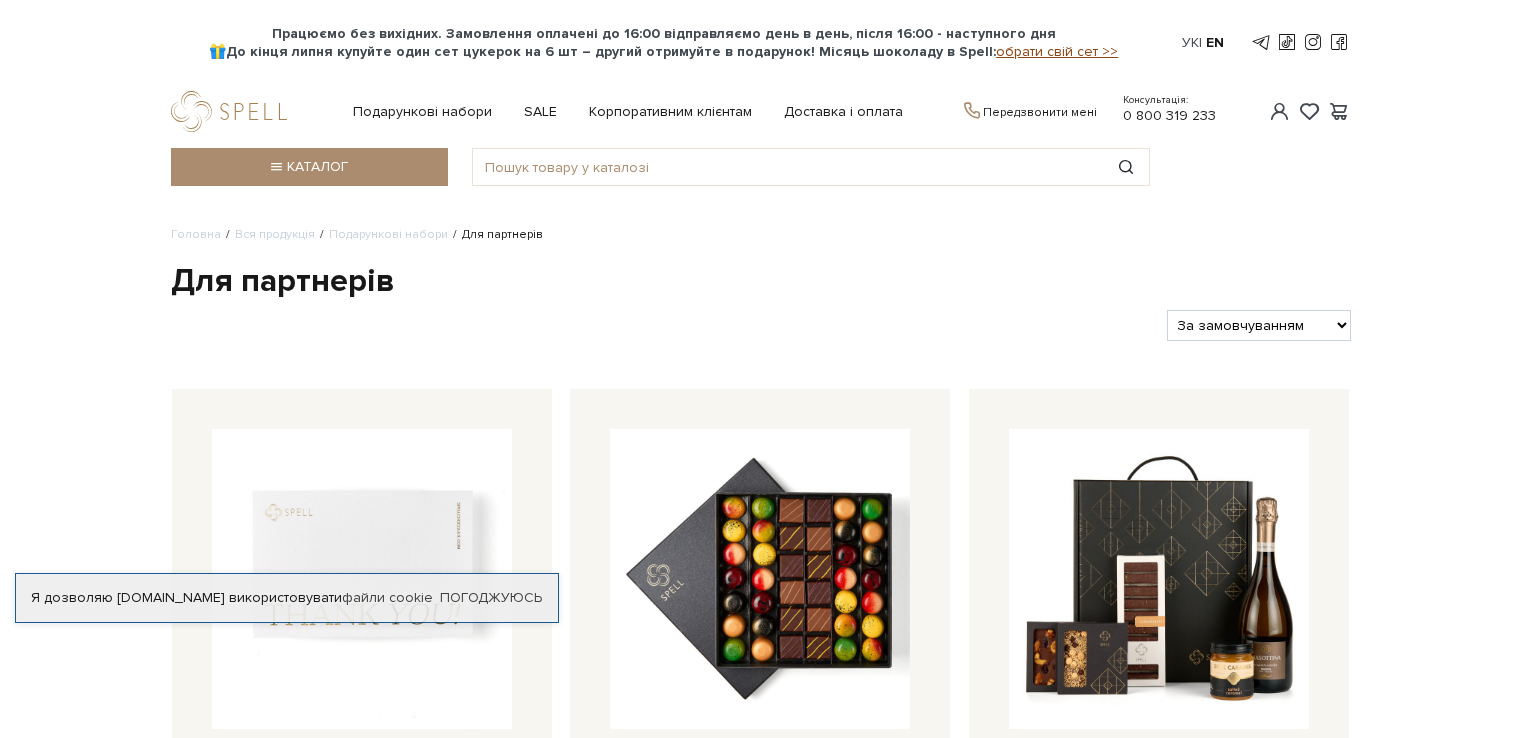 scroll, scrollTop: 0, scrollLeft: 0, axis: both 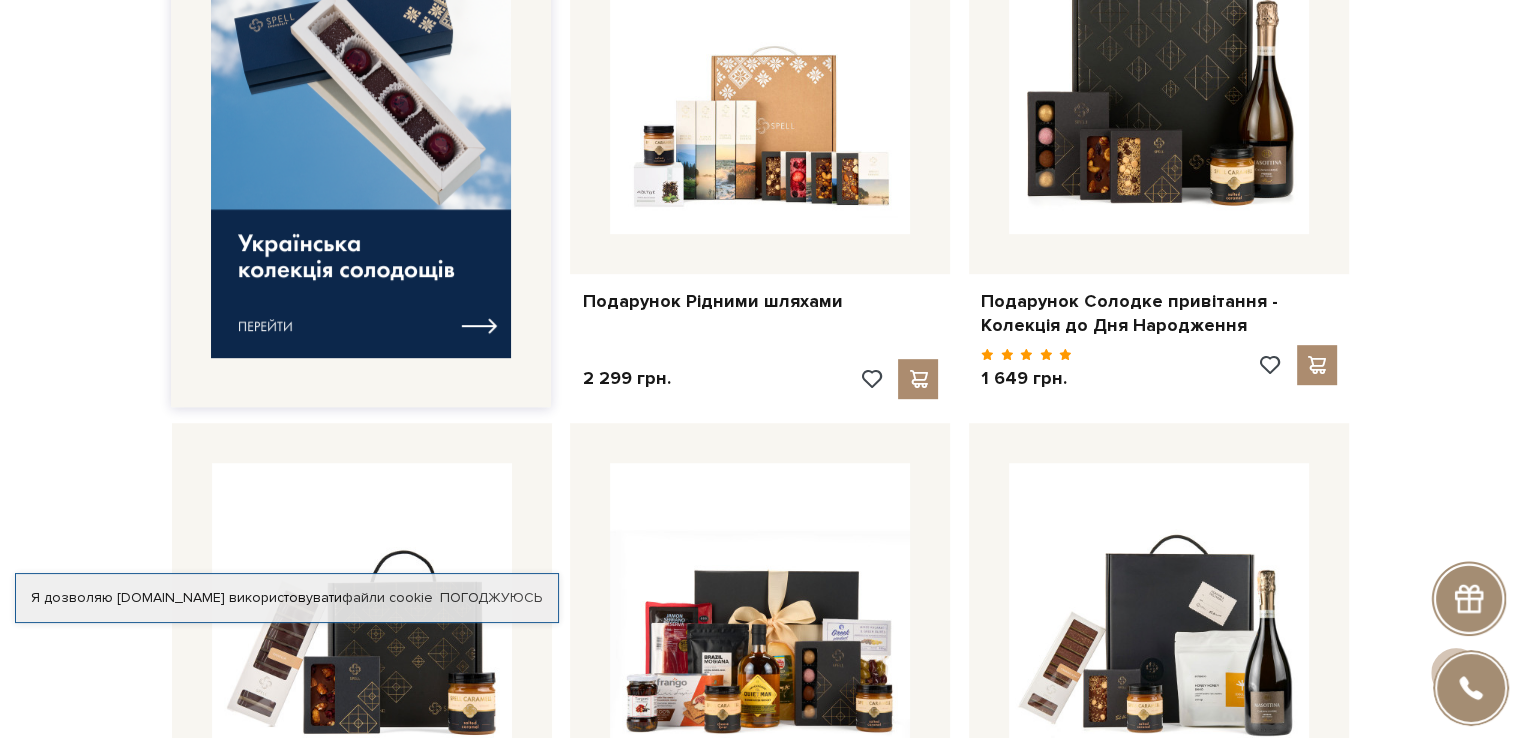 click at bounding box center [361, 150] 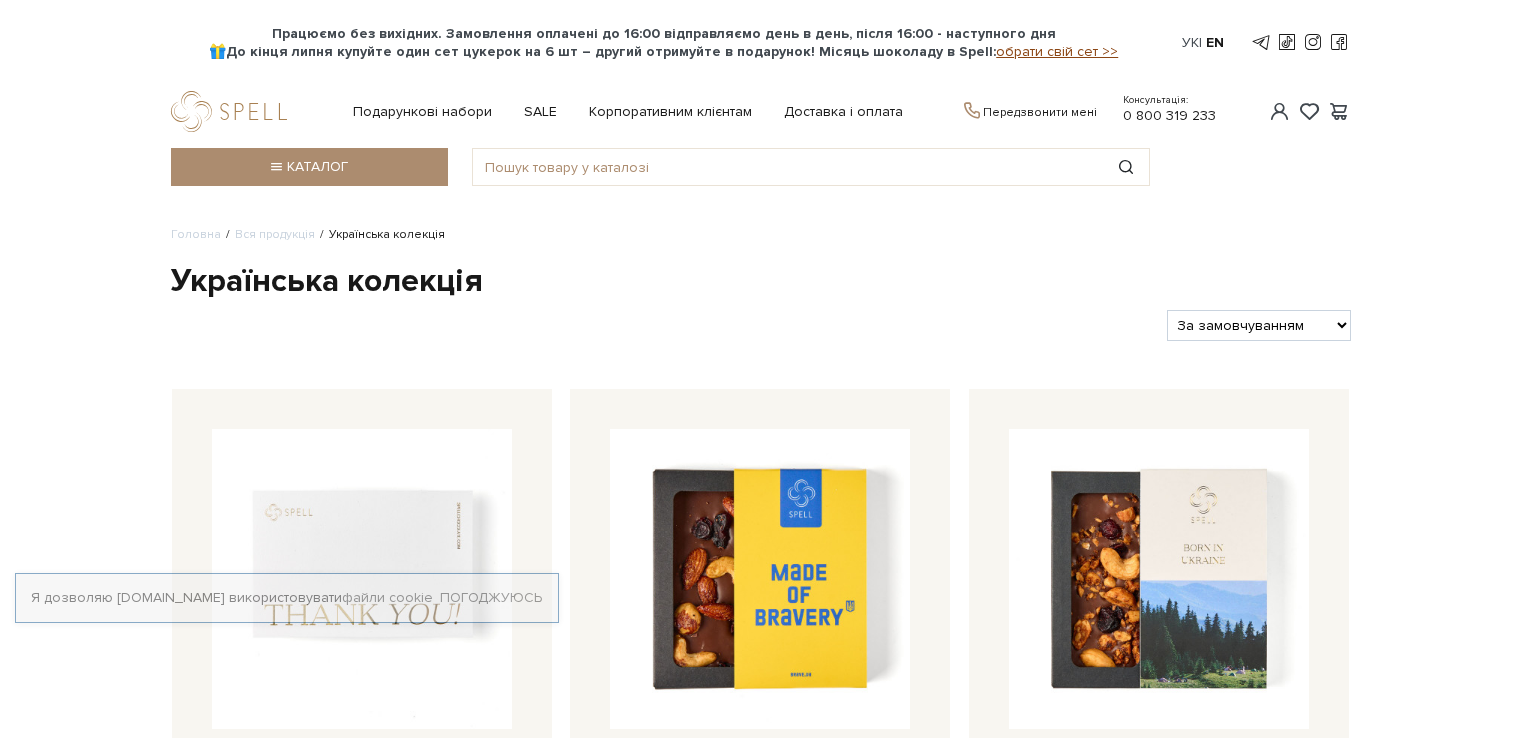 scroll, scrollTop: 0, scrollLeft: 0, axis: both 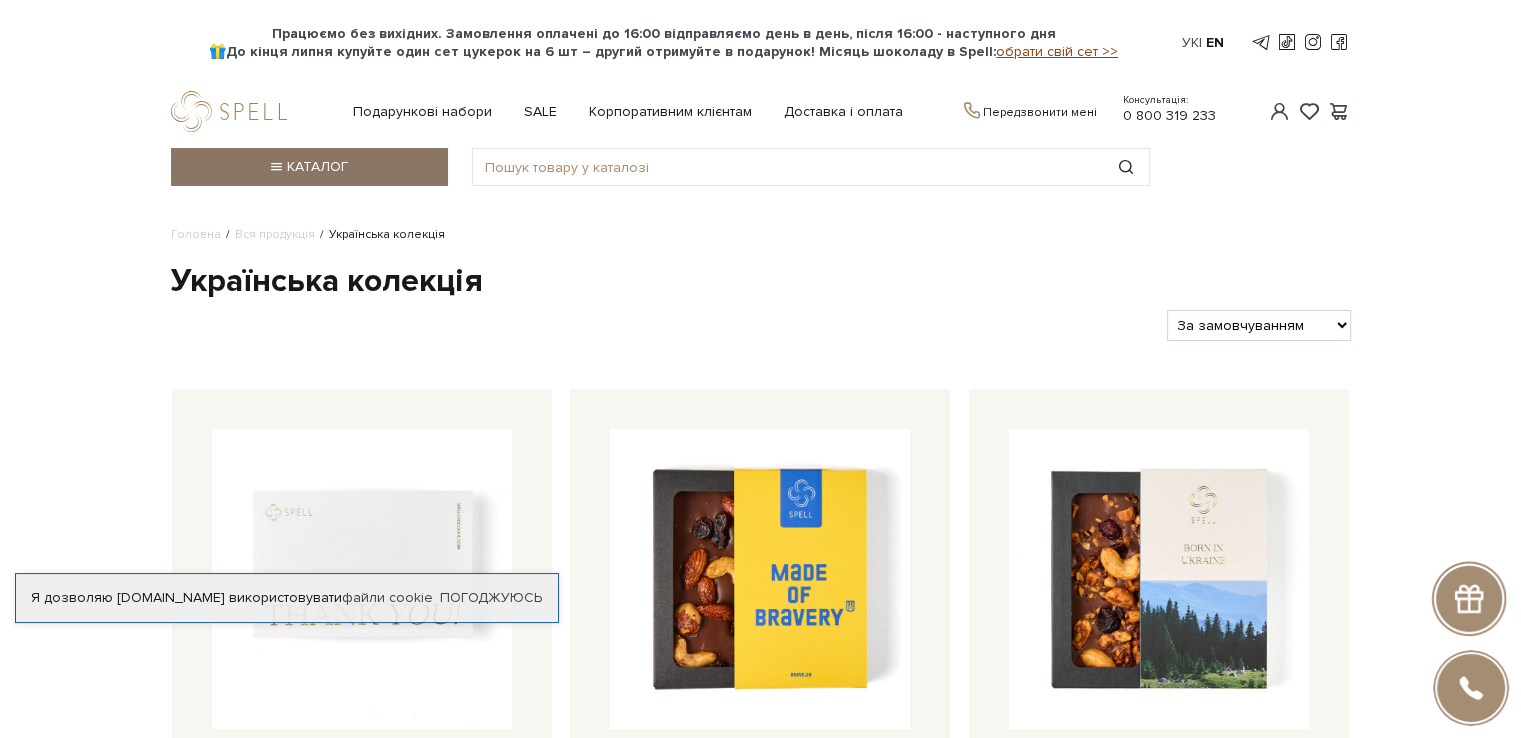 click at bounding box center [275, 167] 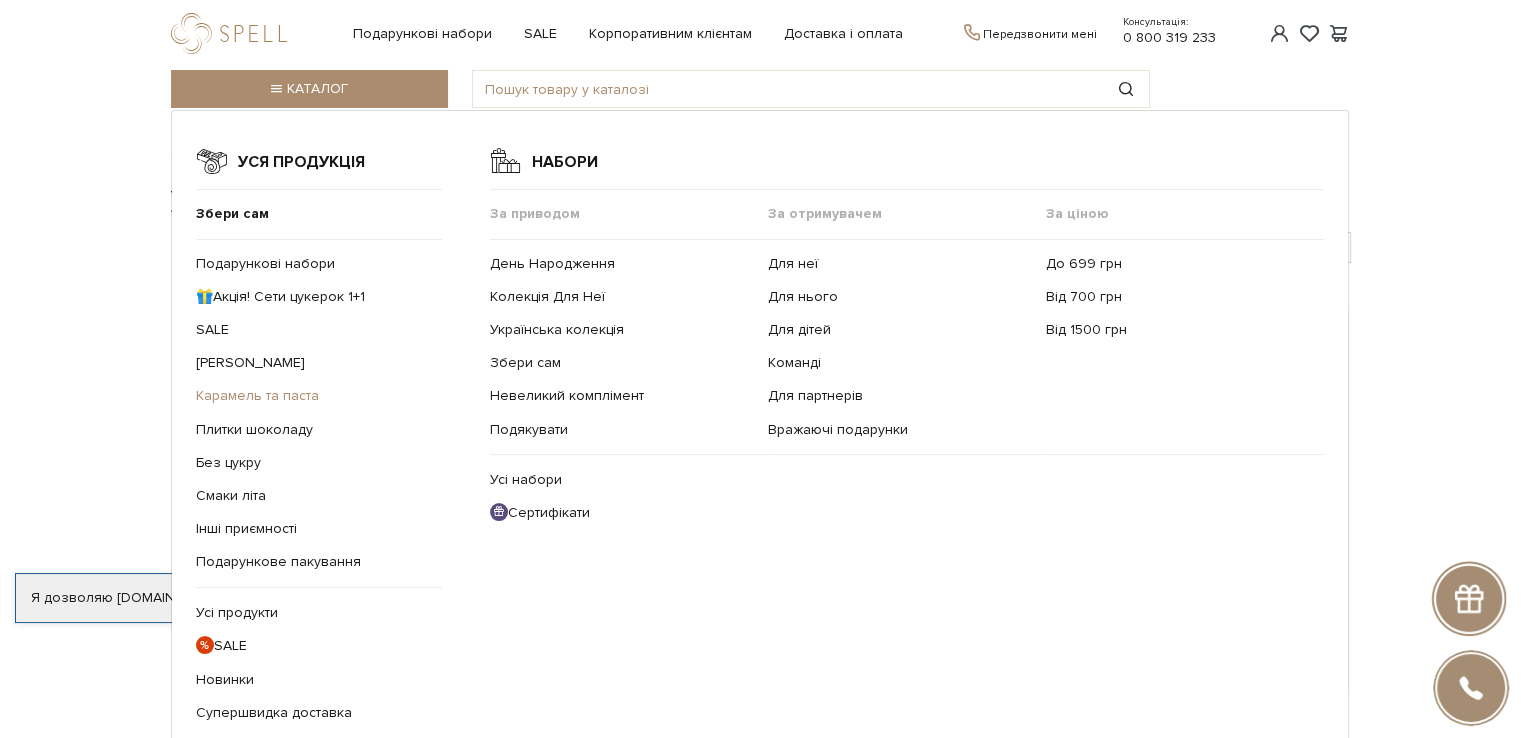 scroll, scrollTop: 100, scrollLeft: 0, axis: vertical 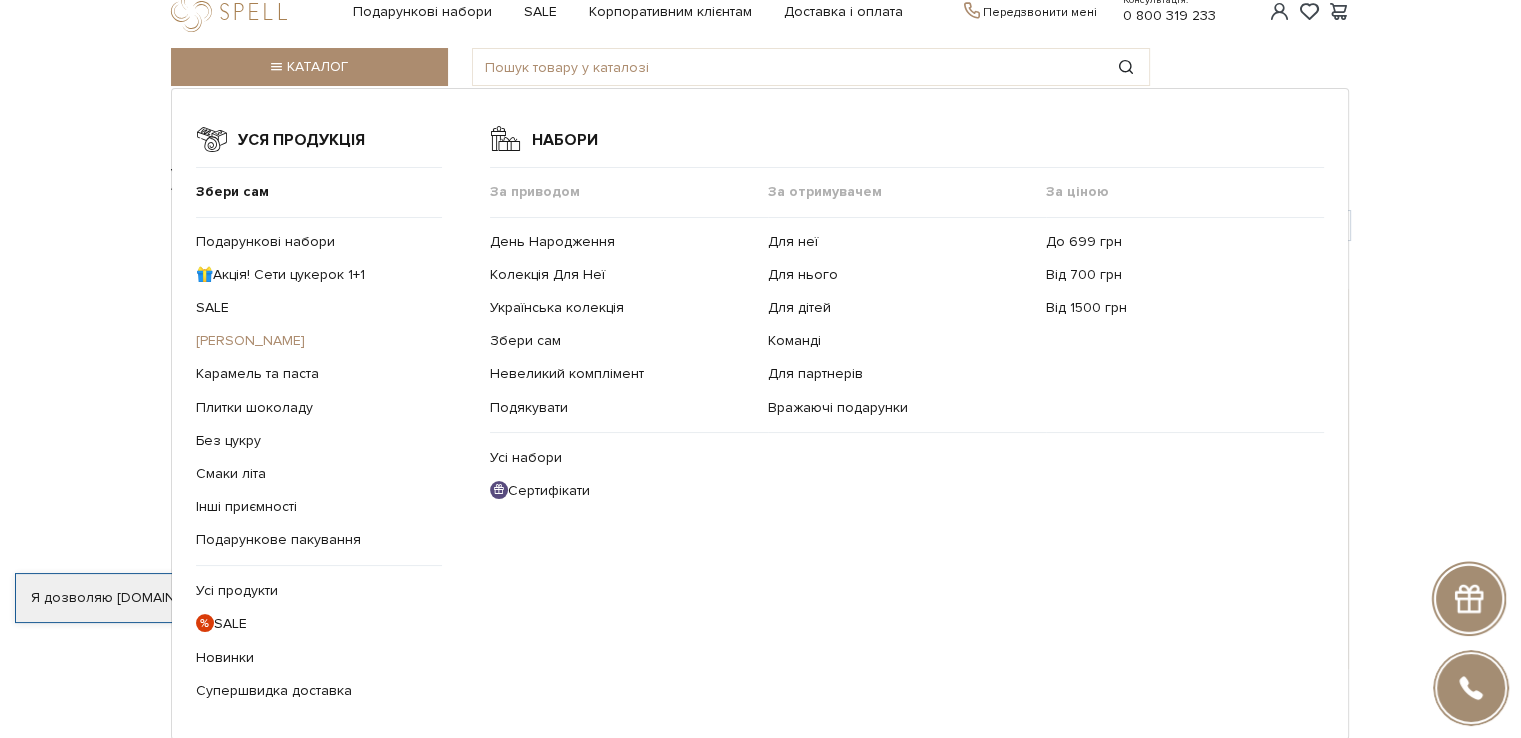 click on "[PERSON_NAME]" at bounding box center [250, 340] 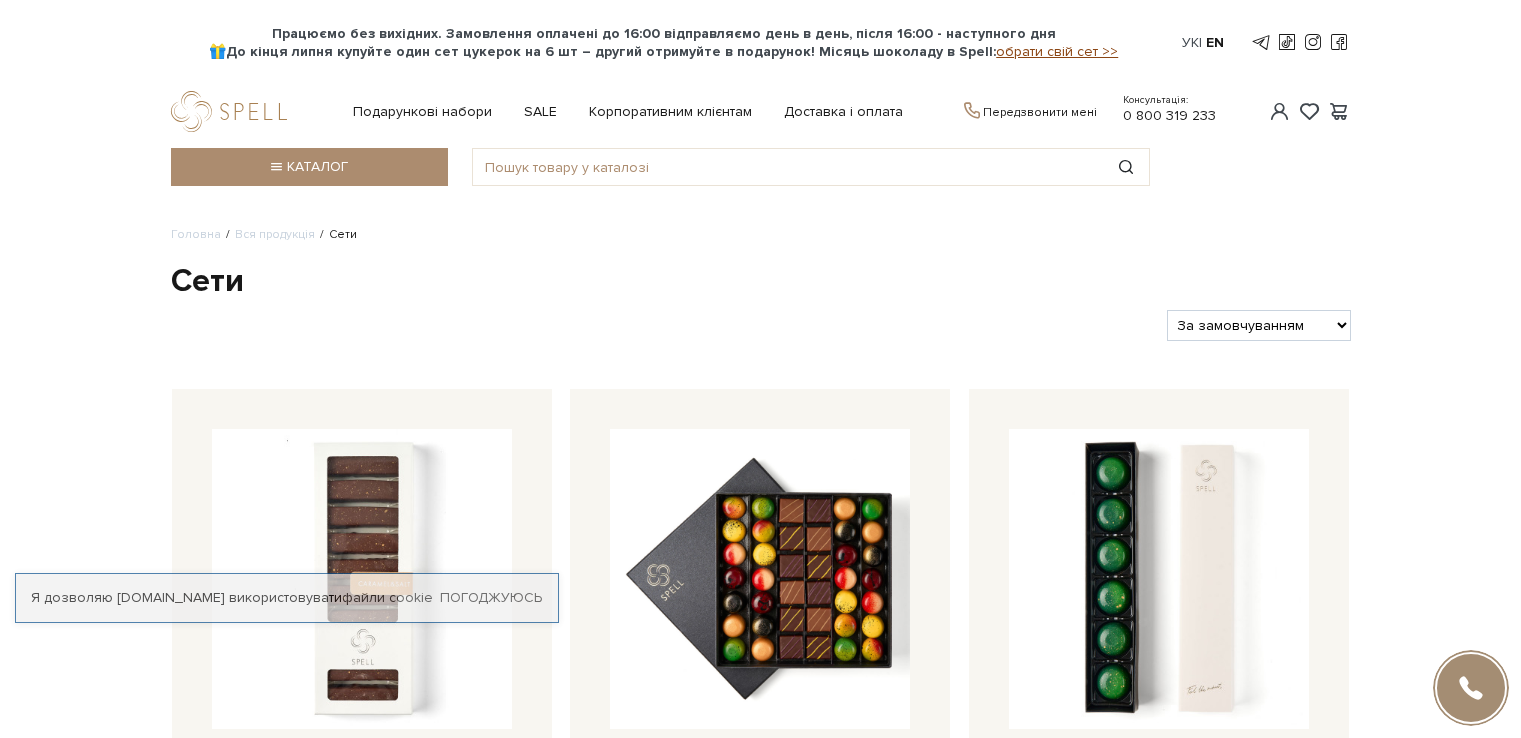scroll, scrollTop: 0, scrollLeft: 0, axis: both 